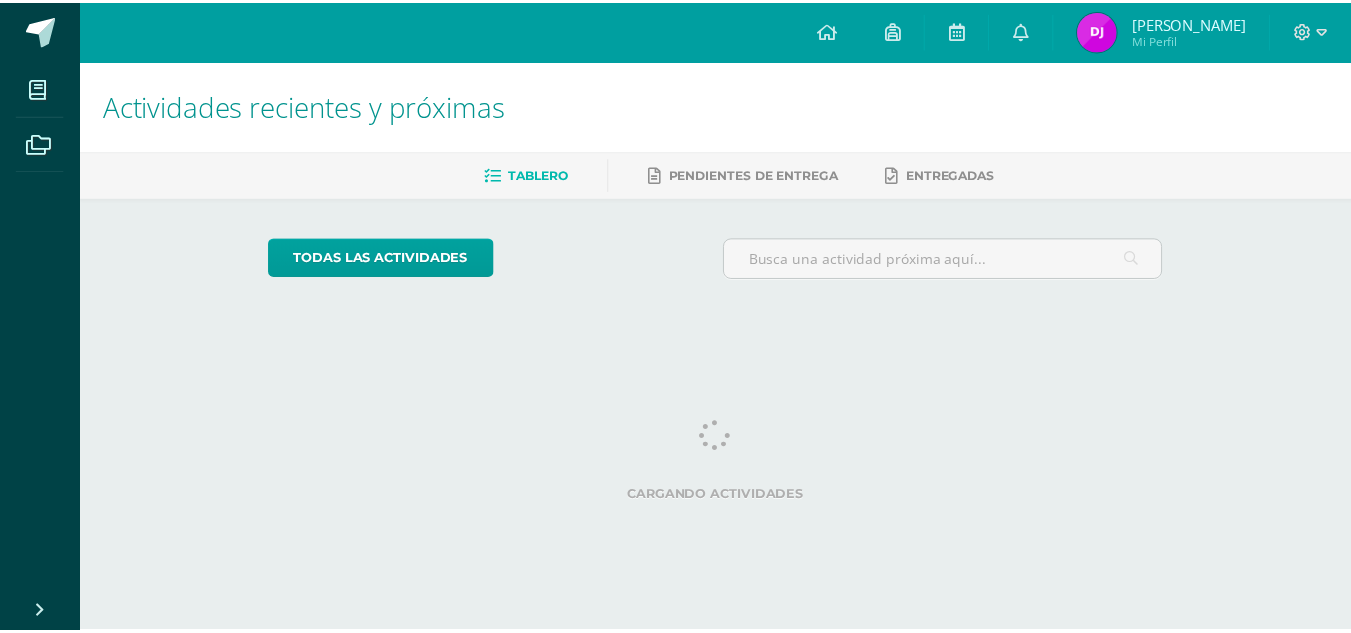scroll, scrollTop: 0, scrollLeft: 0, axis: both 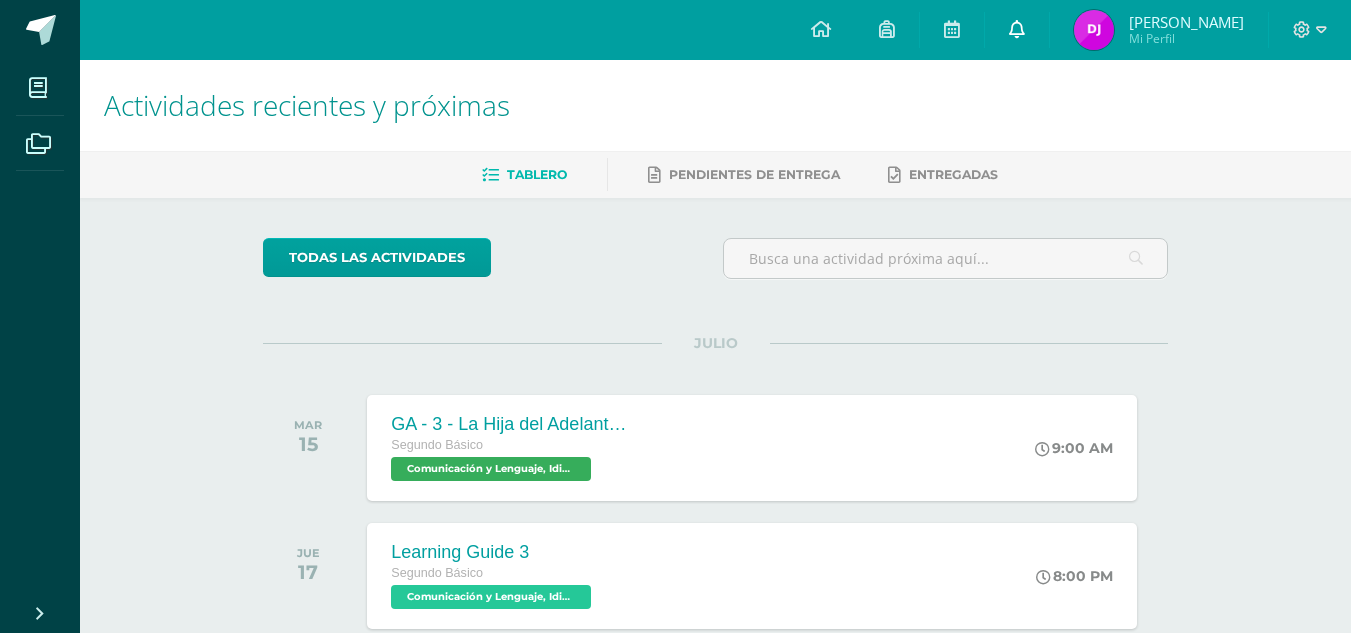 click at bounding box center (1017, 30) 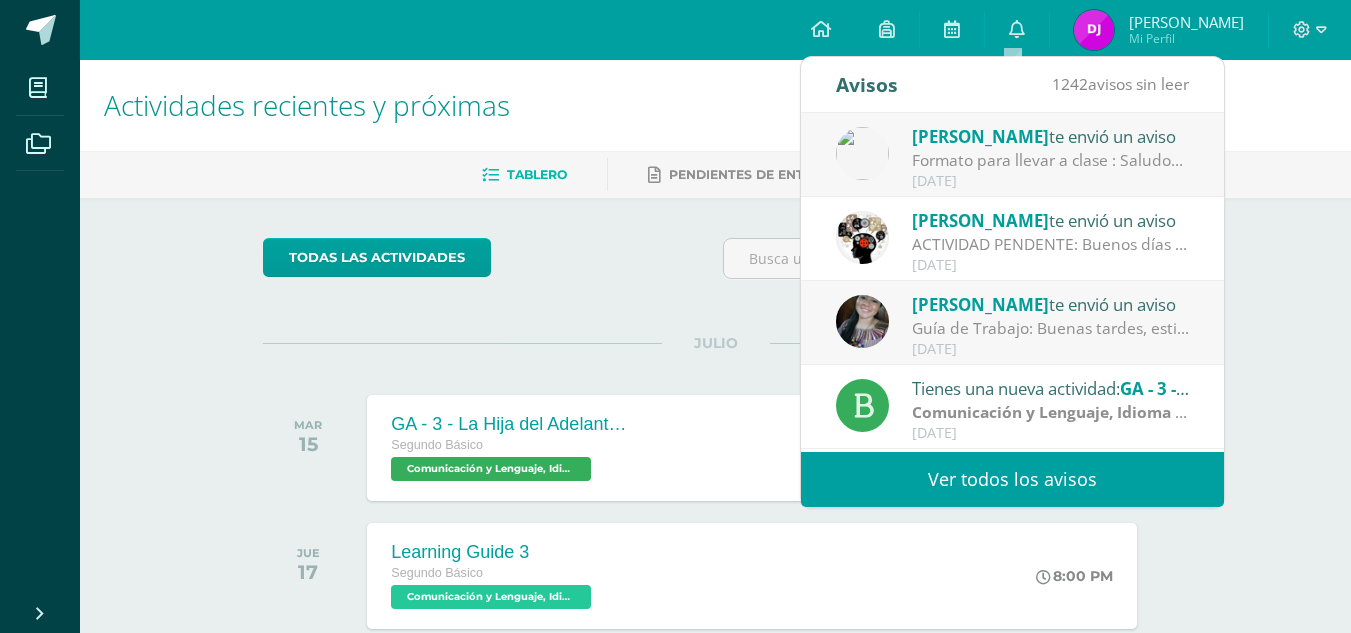 click on "Ver todos los avisos" at bounding box center (1012, 479) 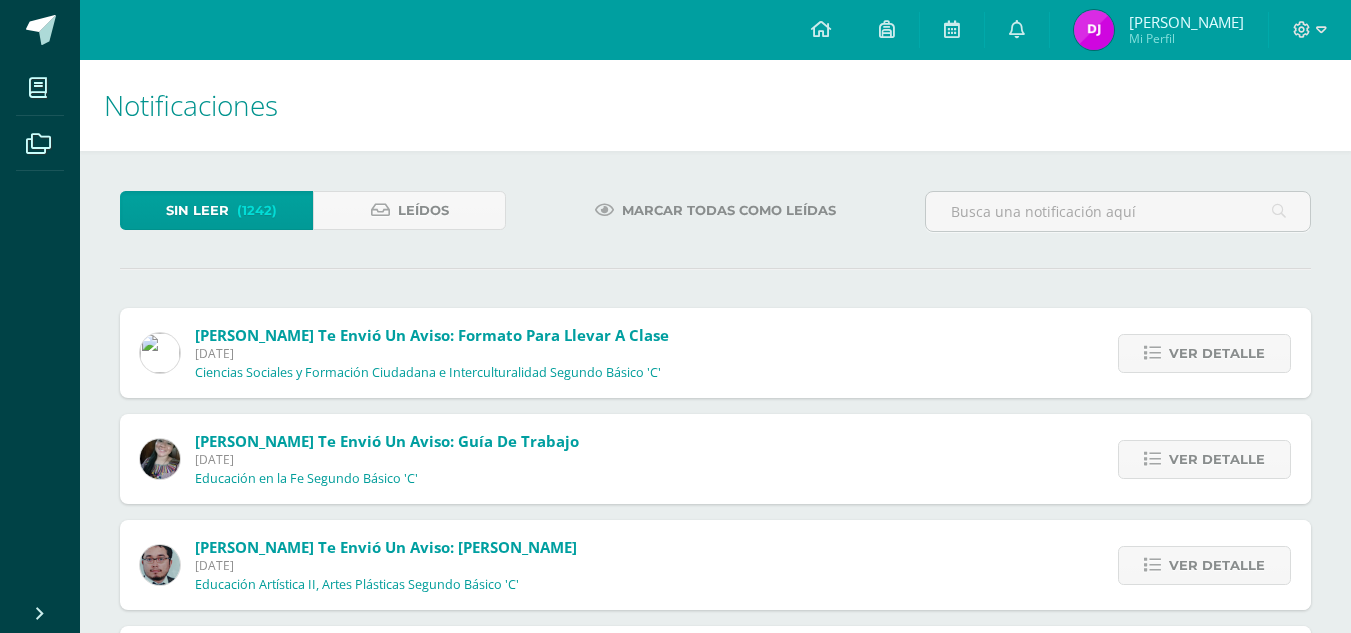 scroll, scrollTop: 0, scrollLeft: 0, axis: both 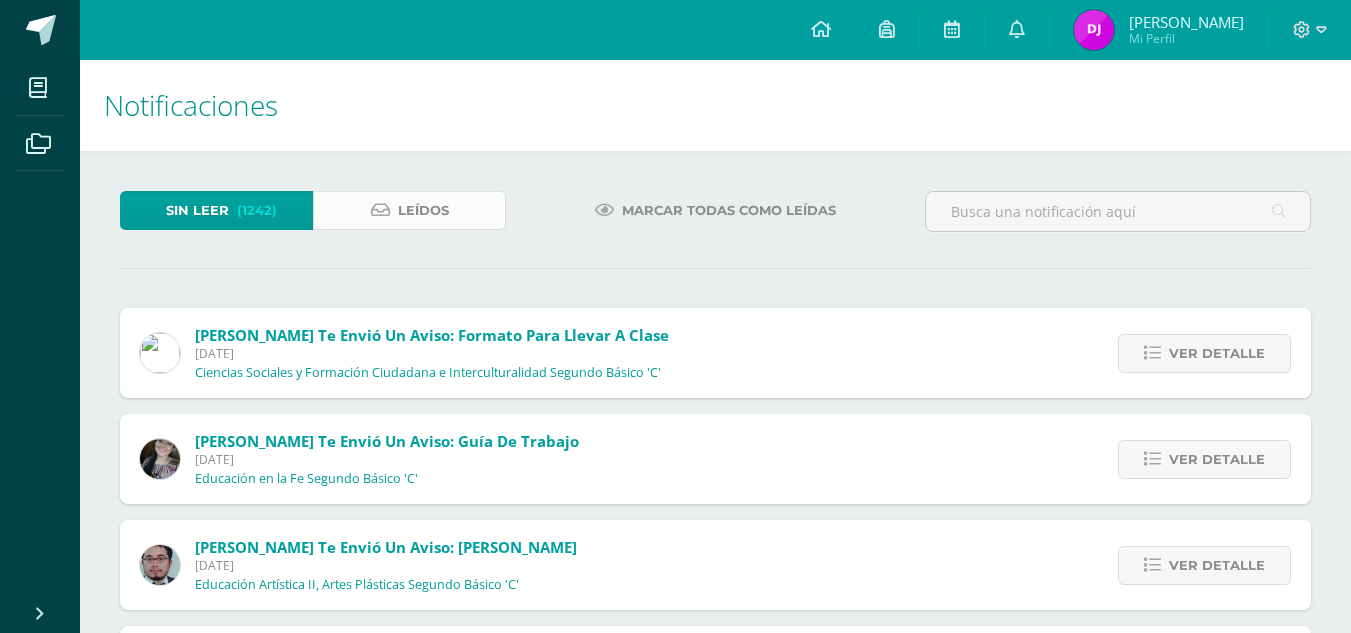 click on "Leídos" at bounding box center (423, 210) 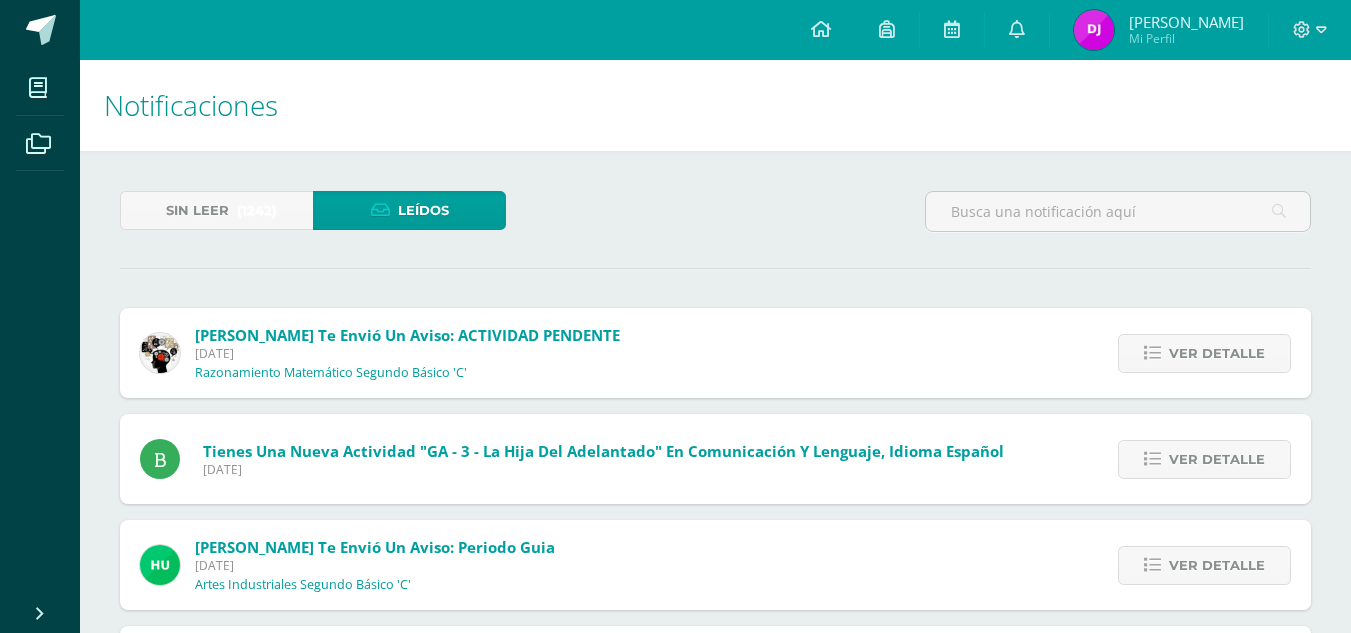 scroll, scrollTop: 0, scrollLeft: 0, axis: both 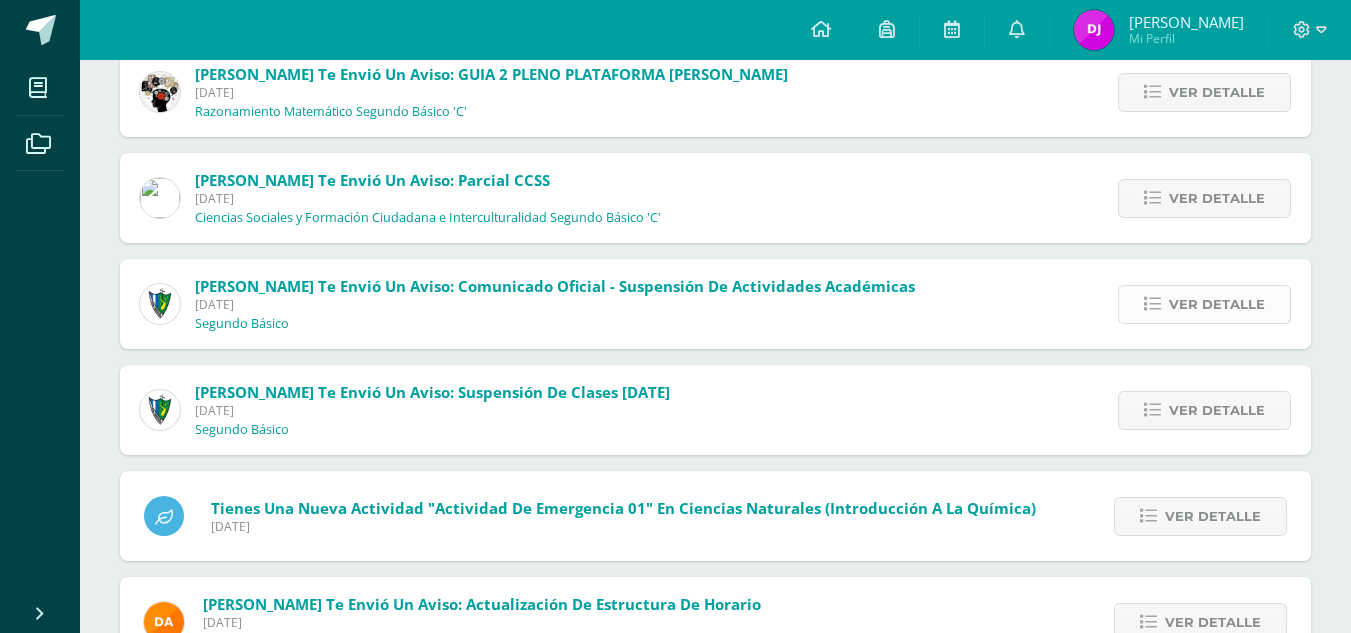 click on "Ver detalle" at bounding box center (1217, 304) 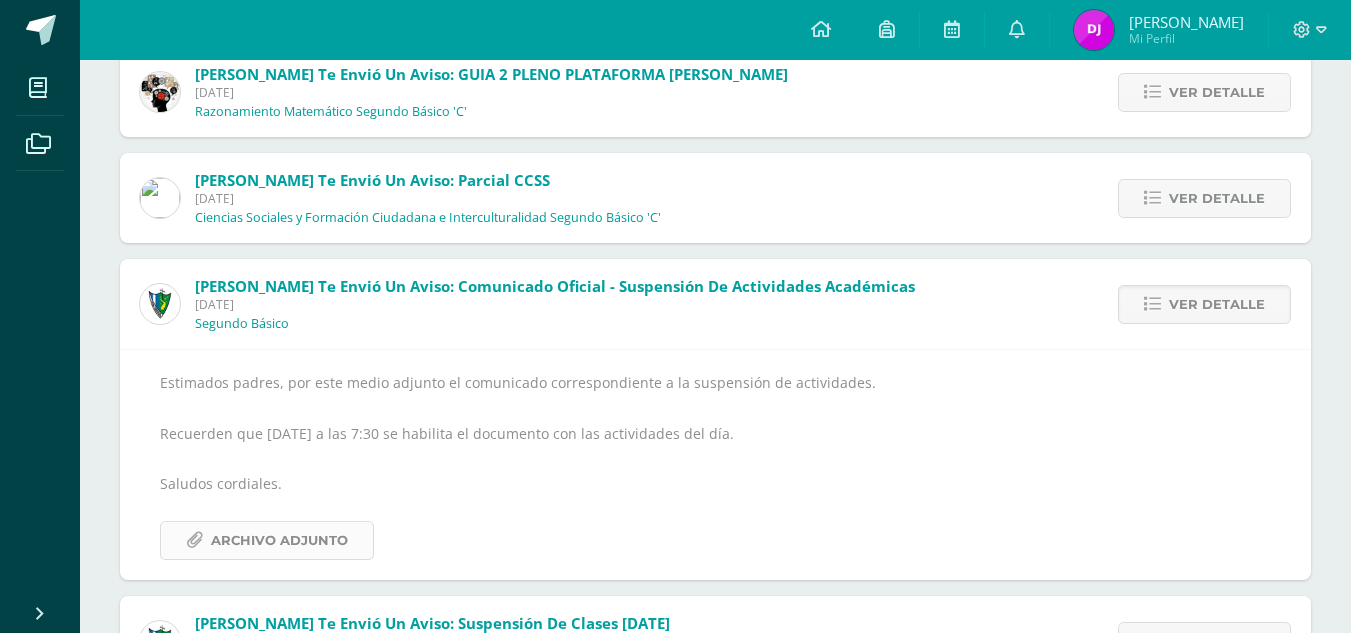 click on "Archivo Adjunto" at bounding box center [279, 540] 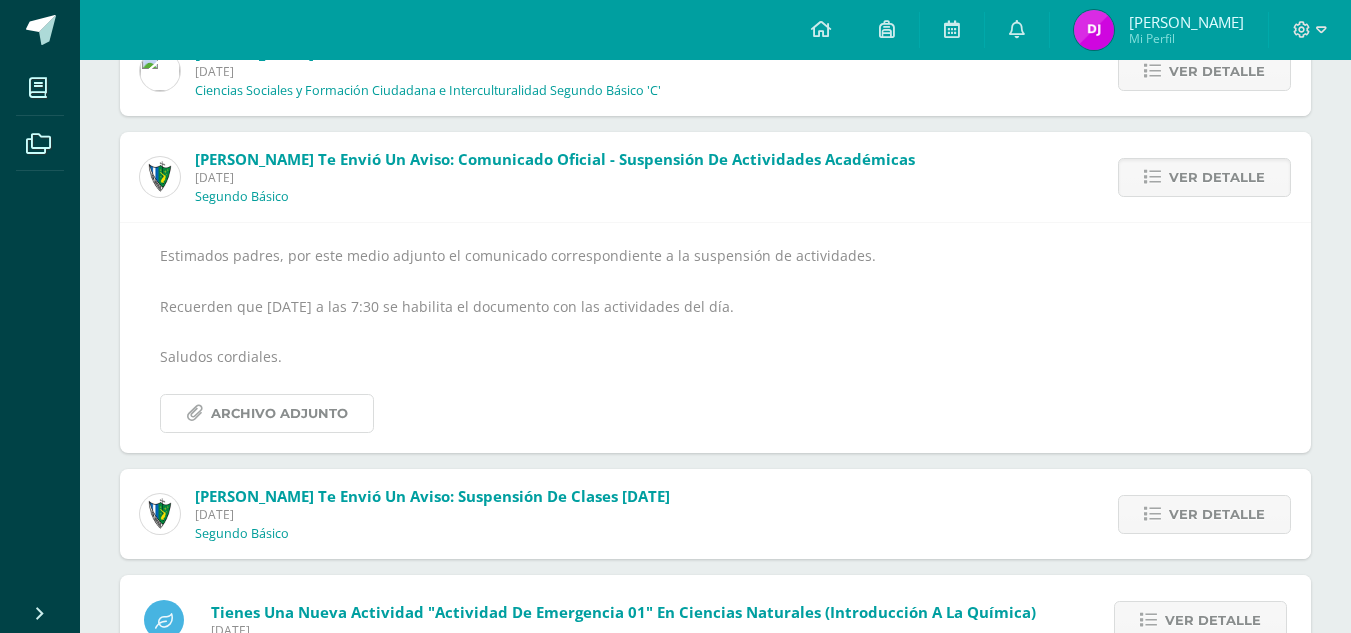 scroll, scrollTop: 1047, scrollLeft: 0, axis: vertical 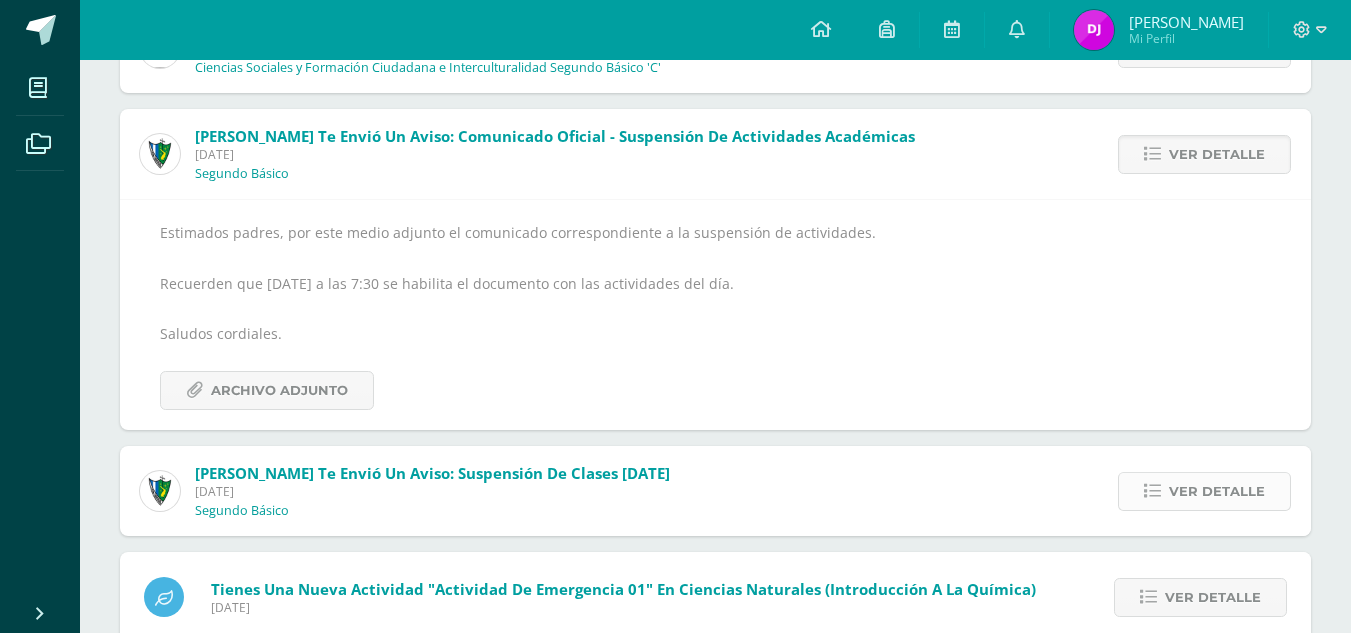 click on "Ver detalle" at bounding box center [1217, 491] 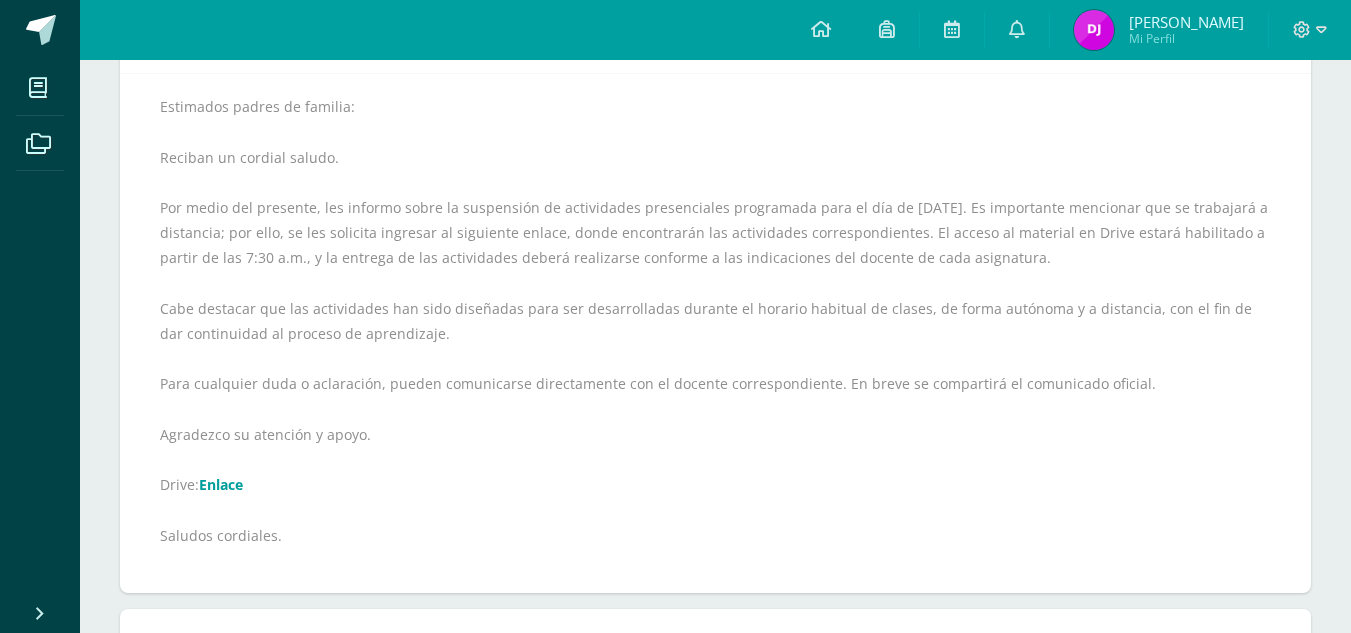 scroll, scrollTop: 1284, scrollLeft: 0, axis: vertical 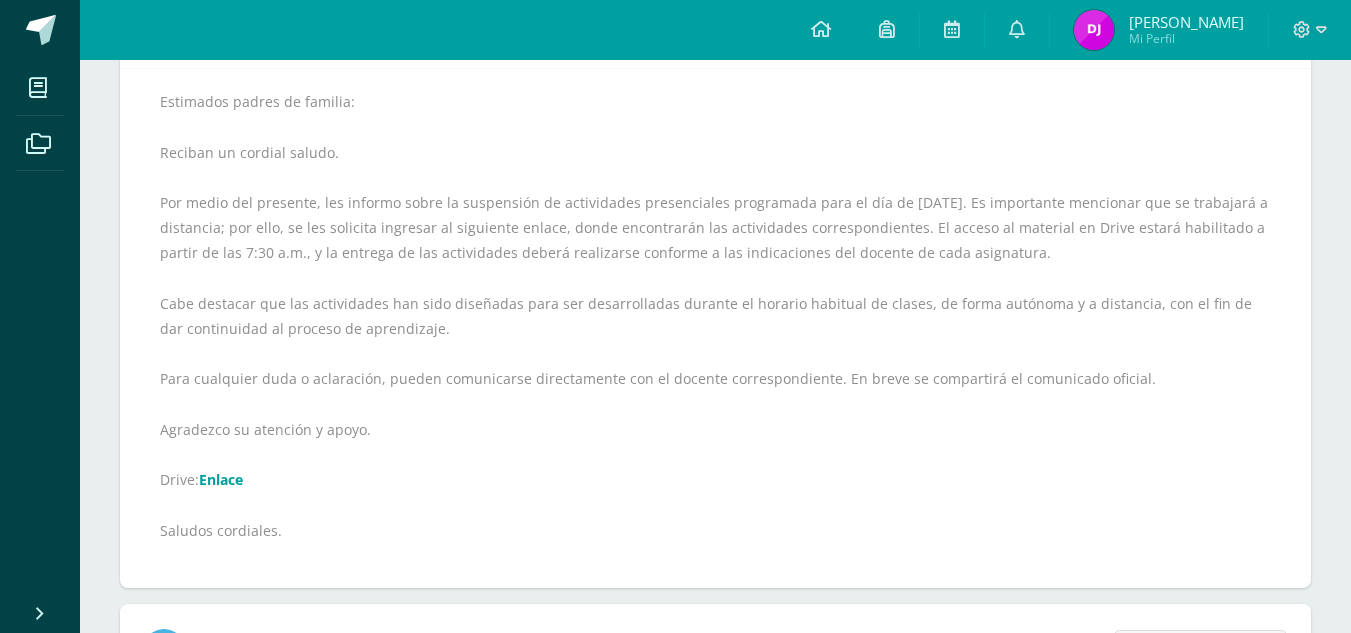 click on "Enlace" at bounding box center (221, 479) 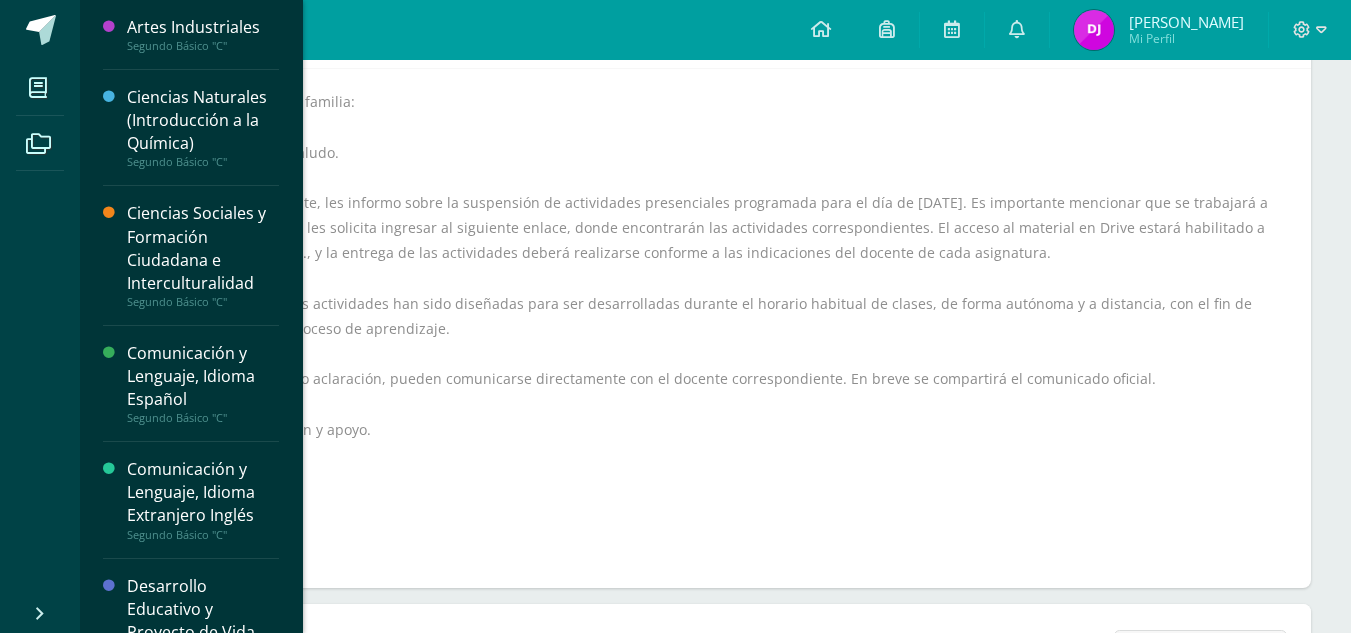 click on "Ciencias Naturales (Introducción a la Química)" at bounding box center (203, 120) 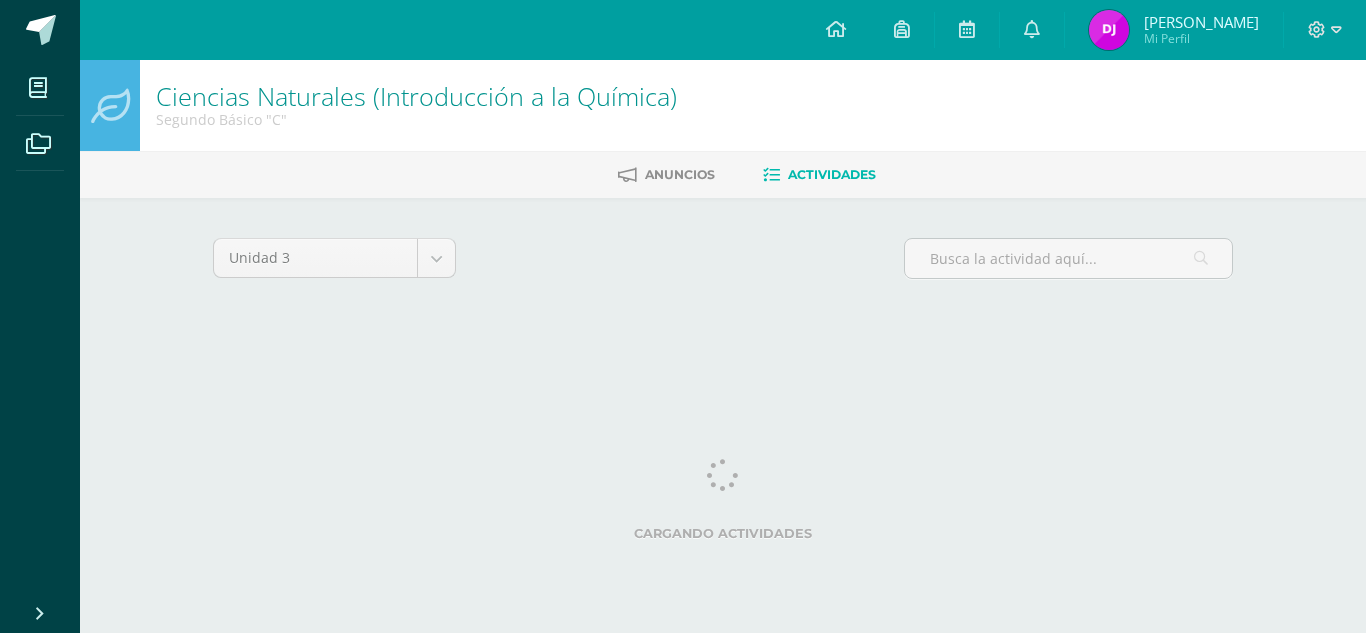 scroll, scrollTop: 0, scrollLeft: 0, axis: both 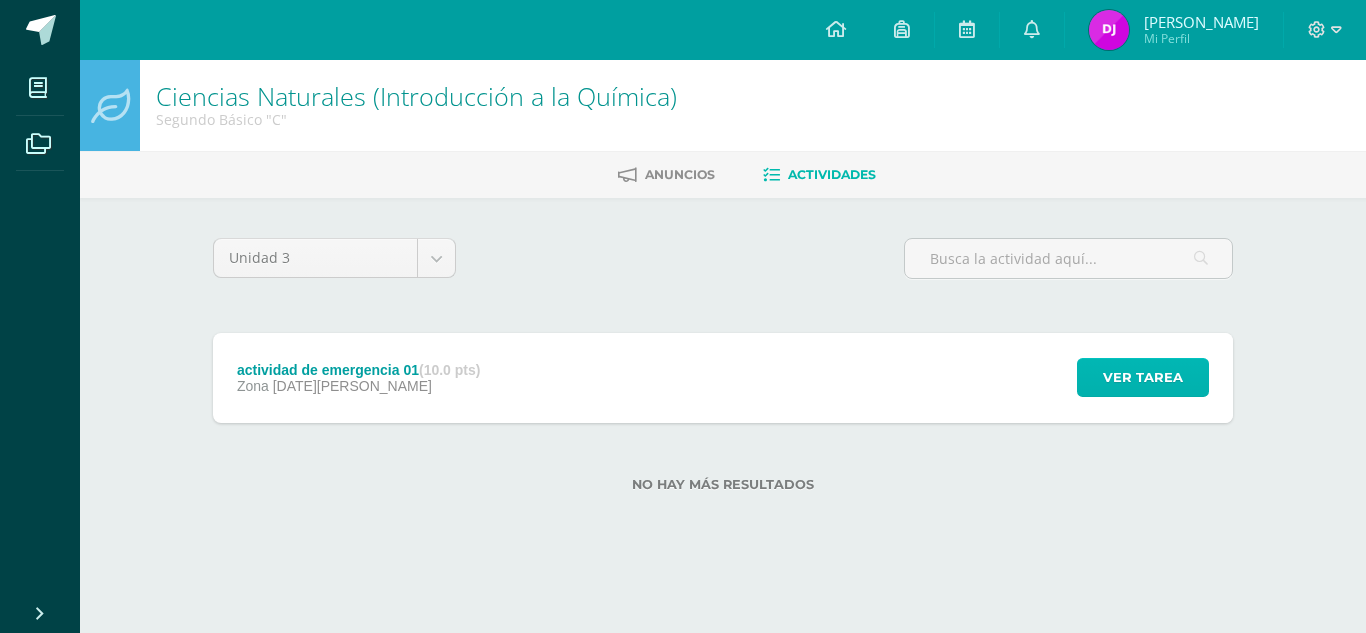 click on "Ver tarea" at bounding box center (1143, 377) 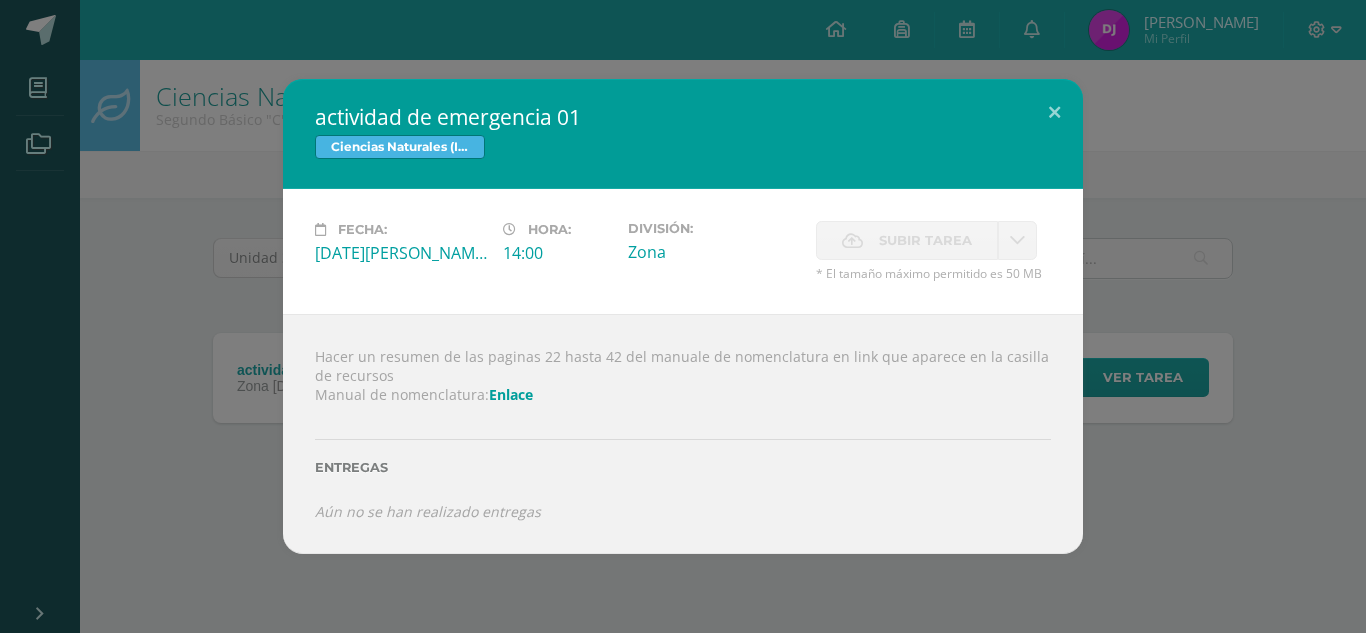 click on "Enlace" at bounding box center (511, 394) 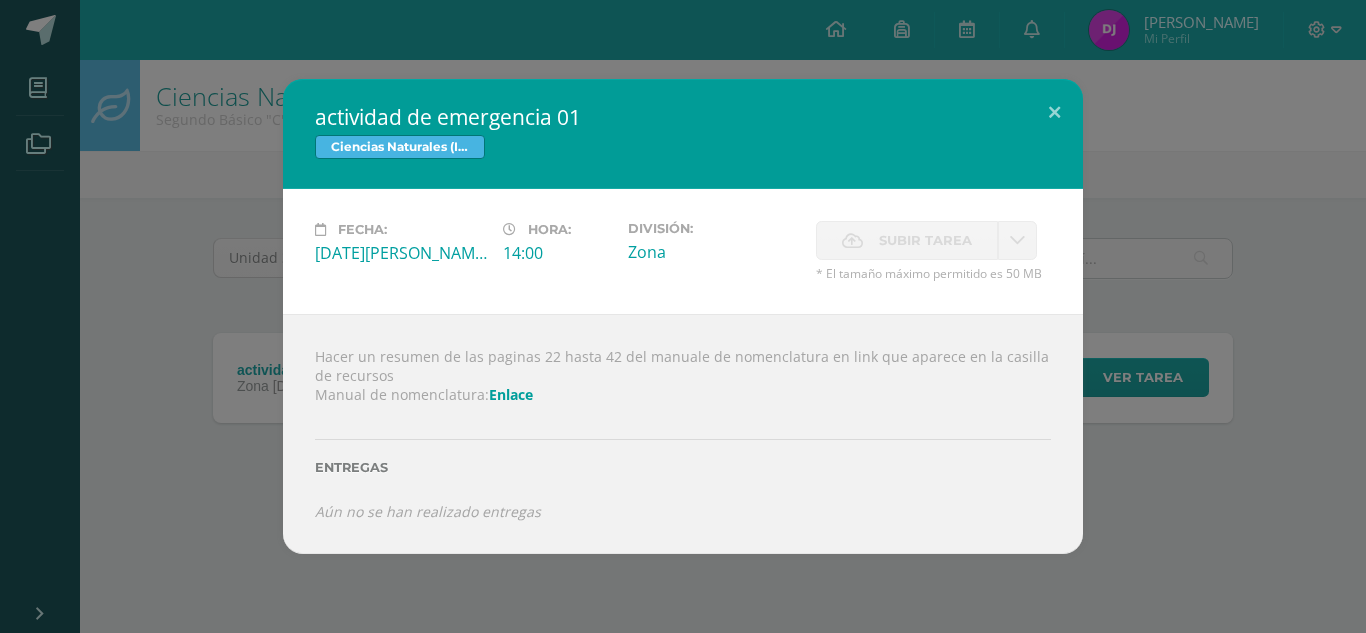 click on "actividad de emergencia 01
Ciencias Naturales (Introducción a la Química)
Fecha:
Miércoles 09 de Julio
Hora:
14:00
División:
Cancelar" at bounding box center (683, 316) 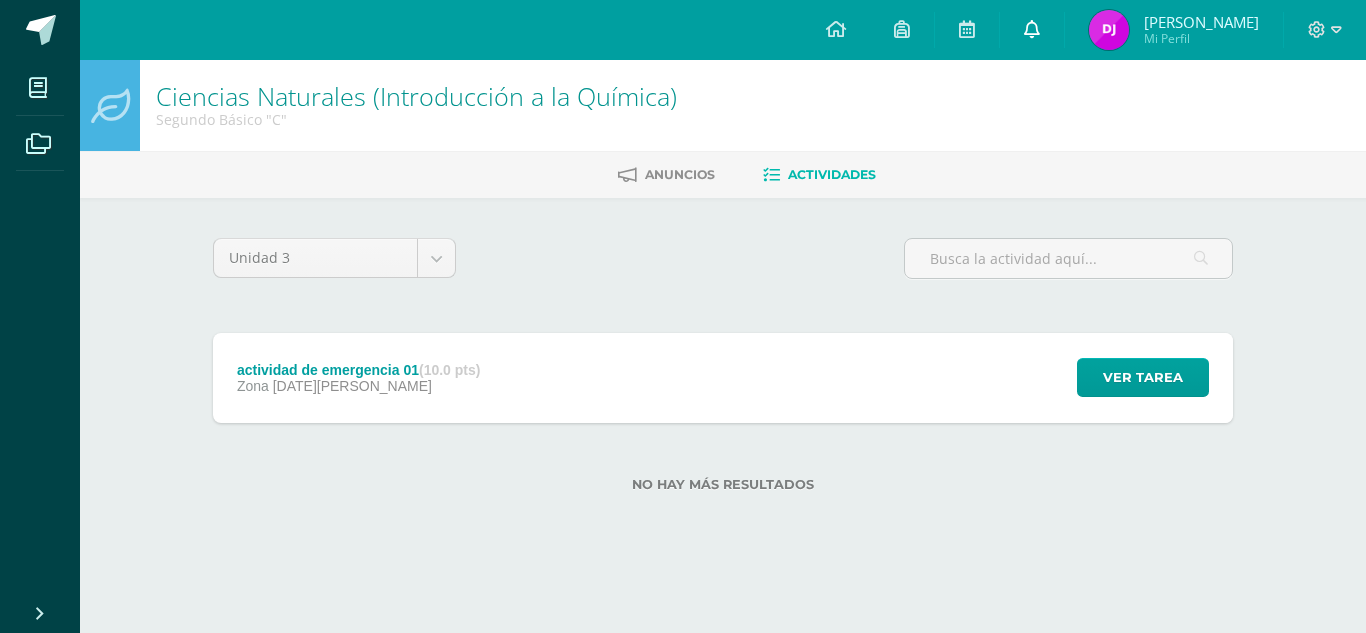 click at bounding box center (1032, 30) 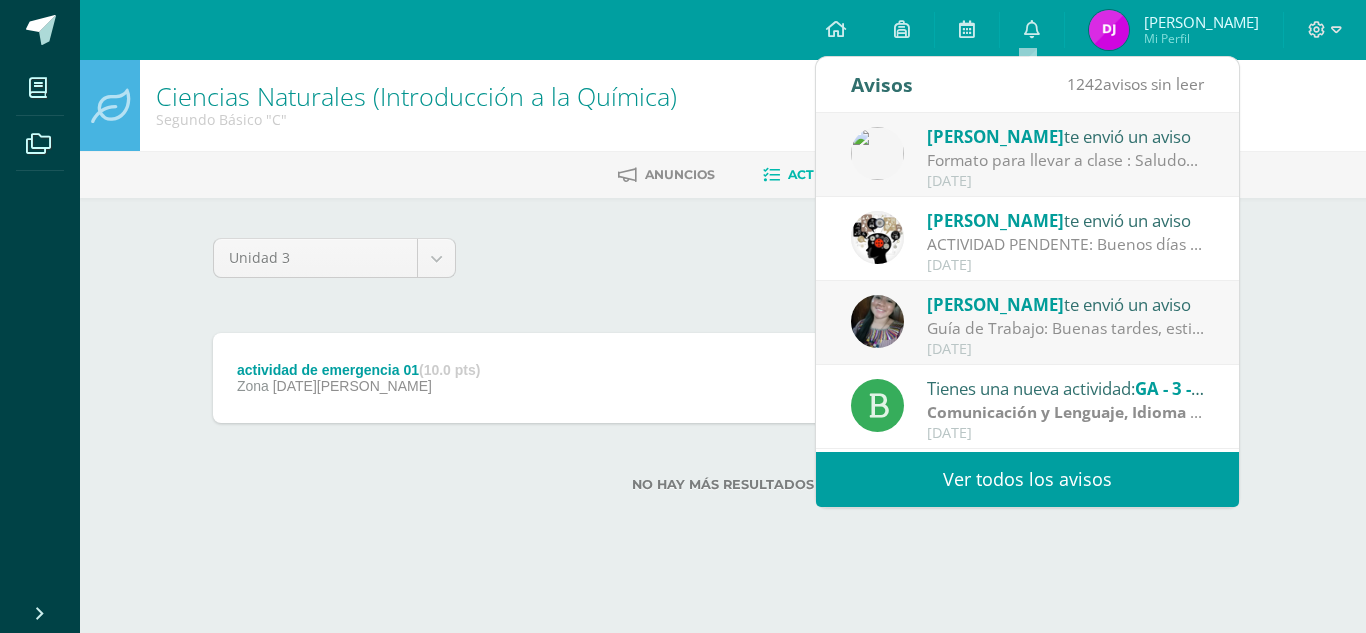 click on "Ver todos los avisos" at bounding box center (1027, 479) 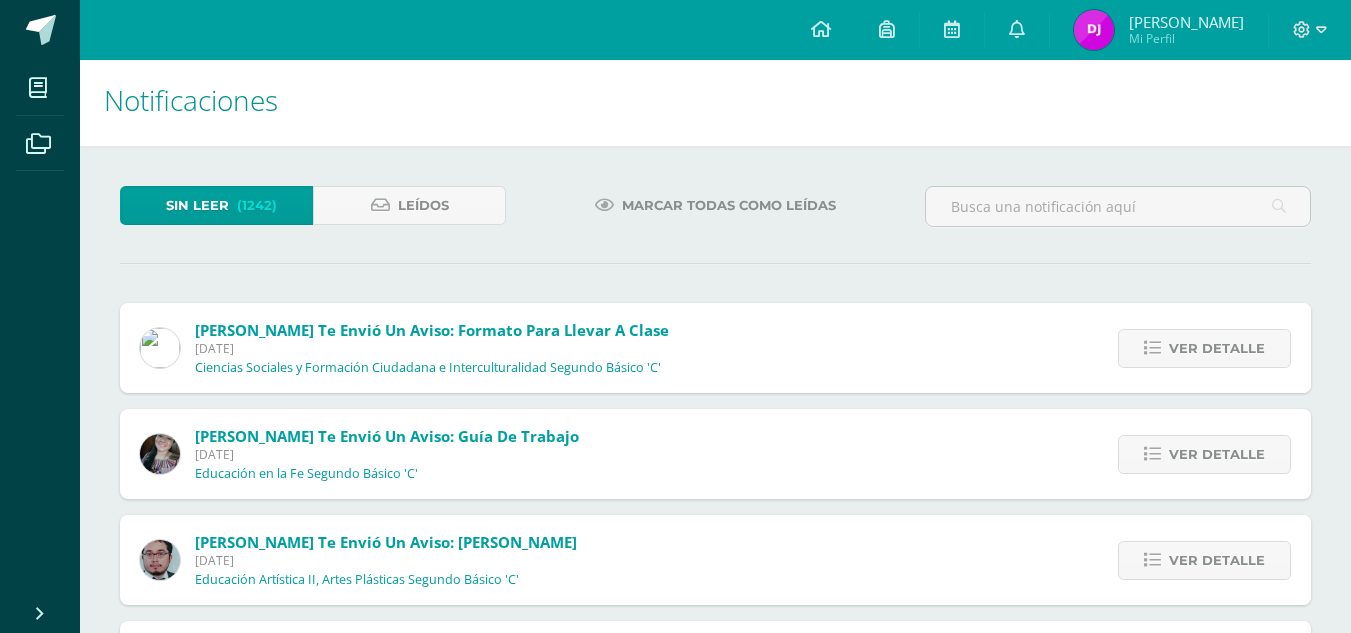 scroll, scrollTop: 0, scrollLeft: 0, axis: both 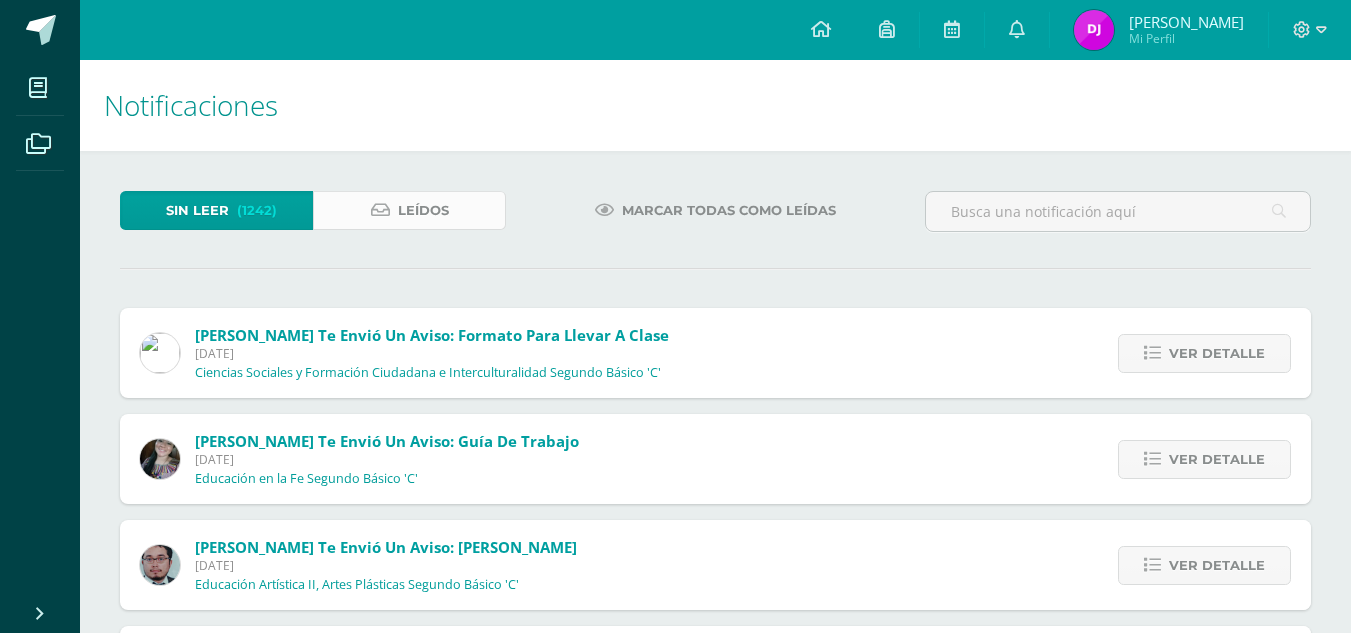 click on "Leídos" at bounding box center (409, 210) 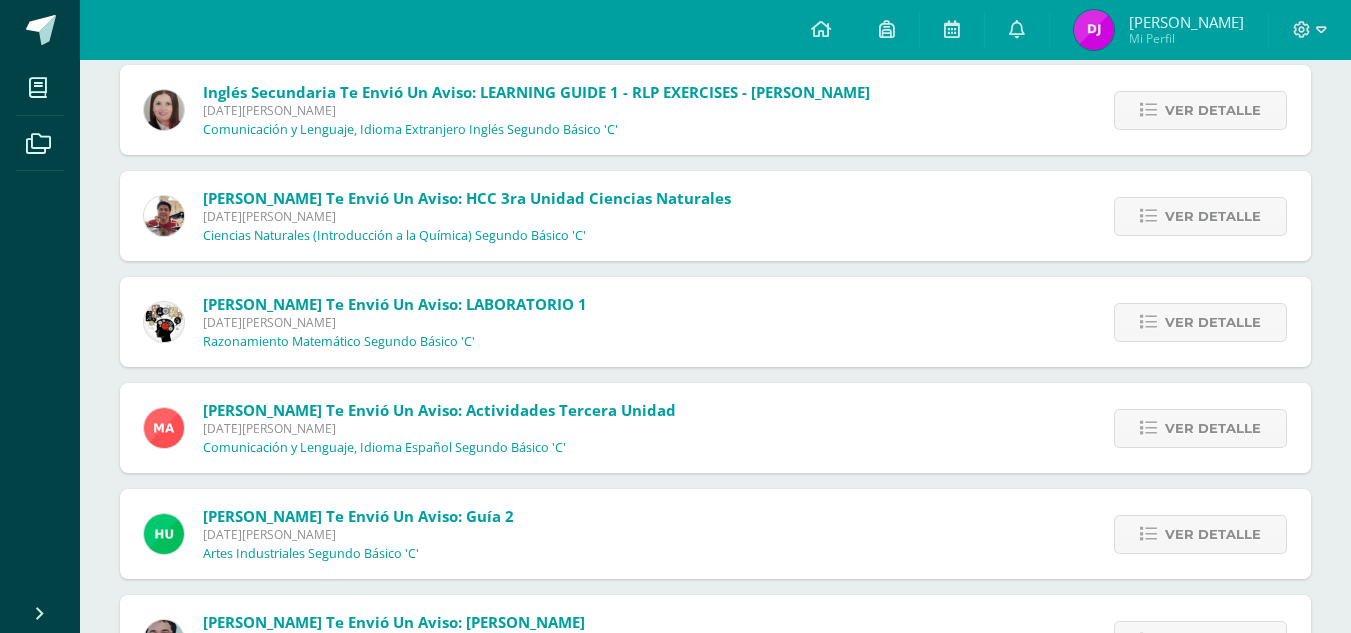 scroll, scrollTop: 5474, scrollLeft: 0, axis: vertical 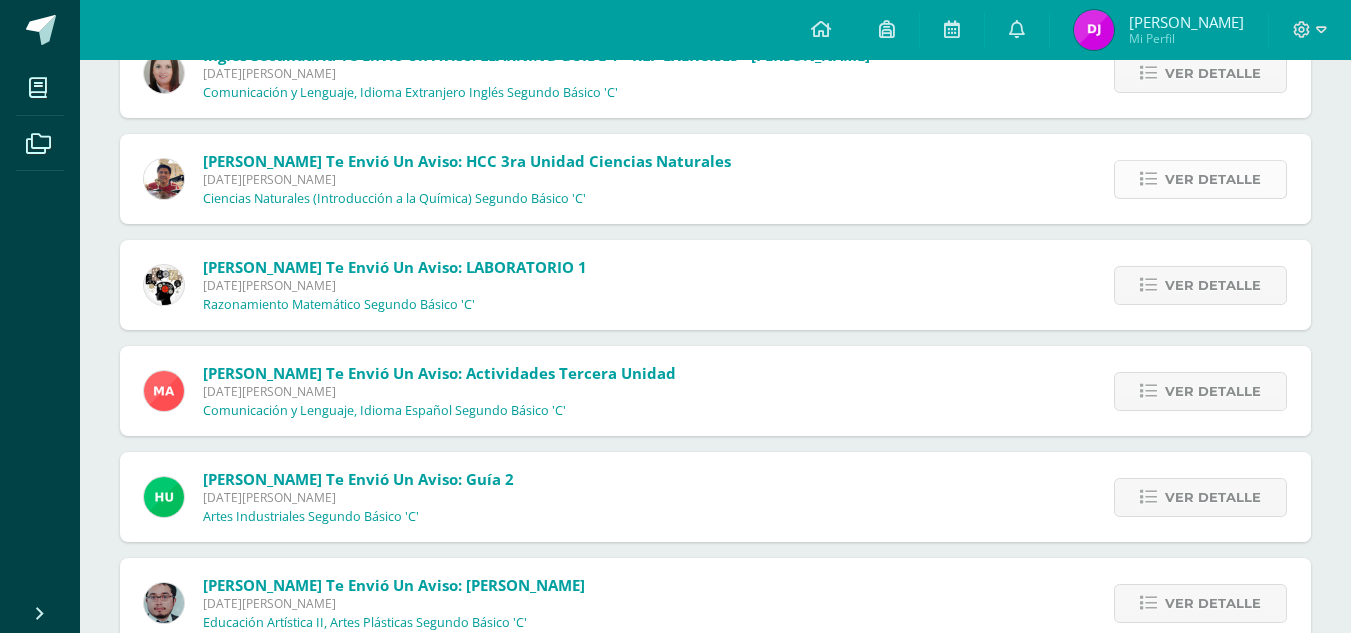 click on "Ver detalle" at bounding box center [1213, 179] 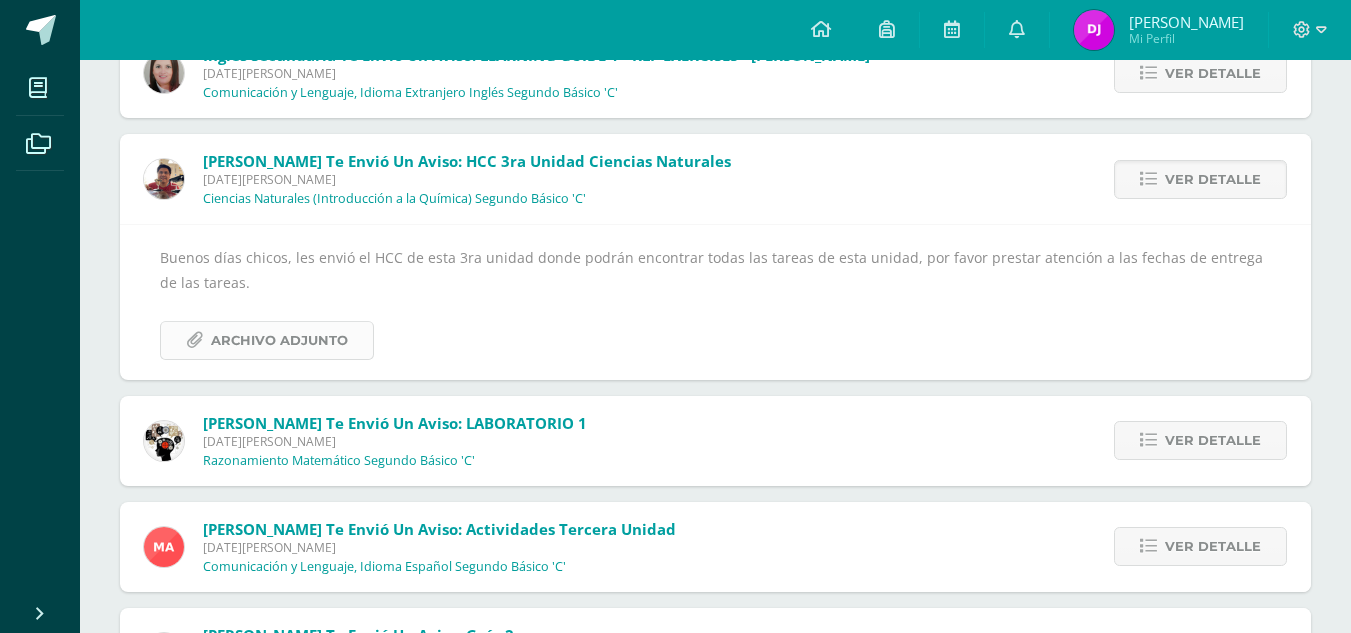 click on "Archivo Adjunto" at bounding box center [279, 340] 